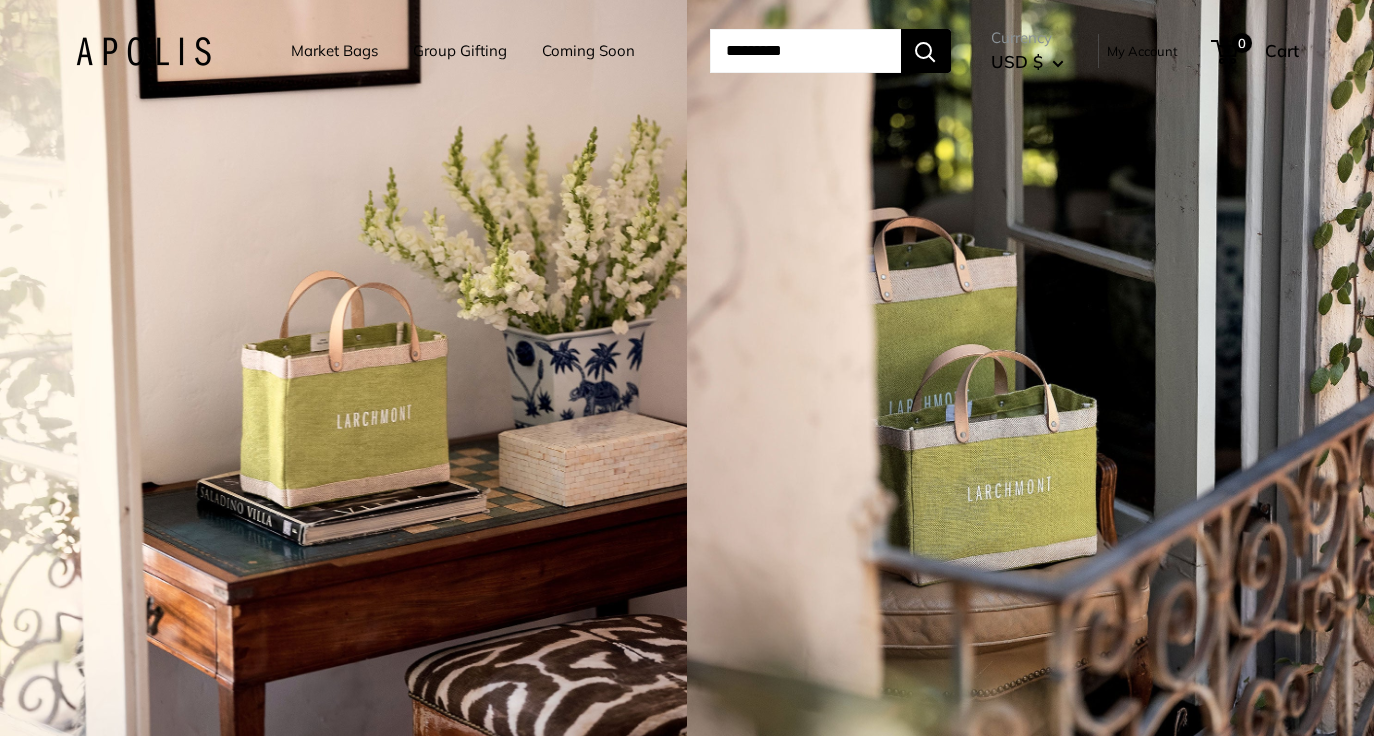 scroll, scrollTop: 0, scrollLeft: 0, axis: both 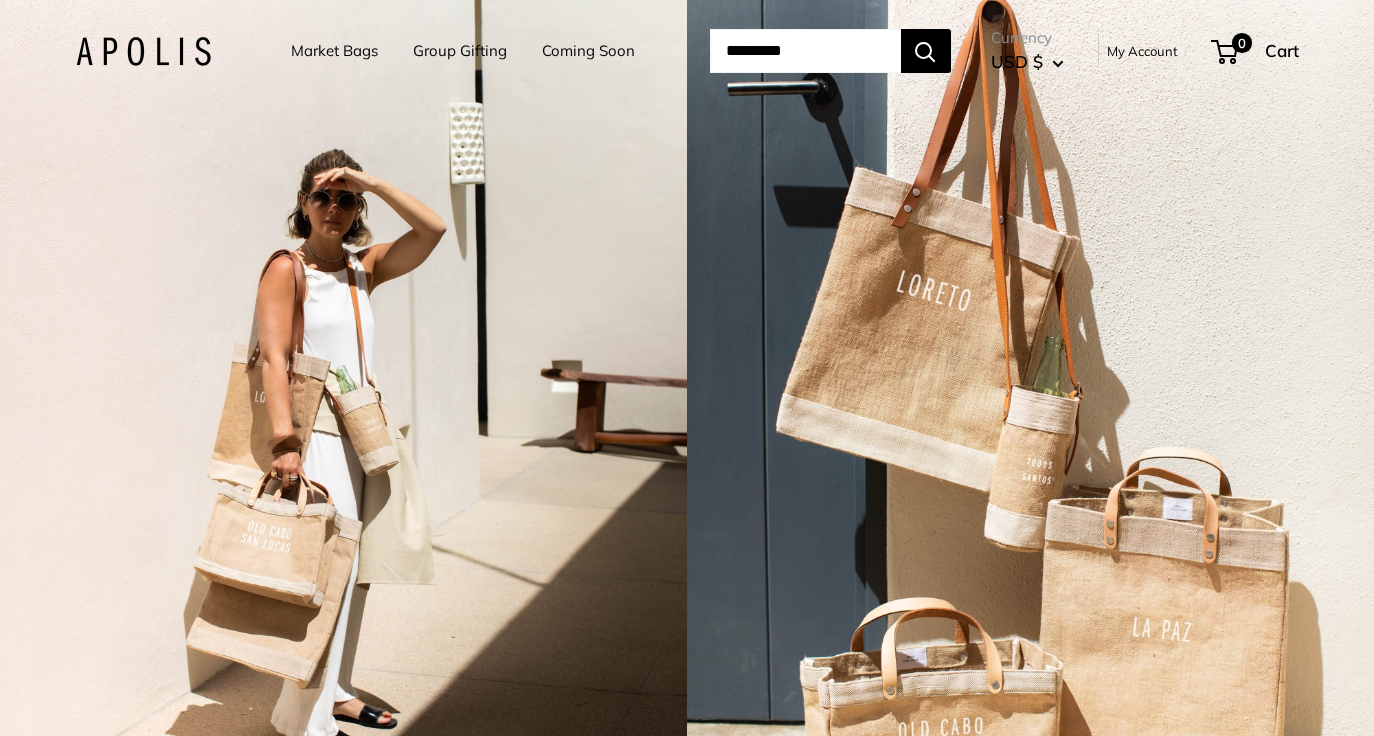 click on "Market Bags" at bounding box center [334, 51] 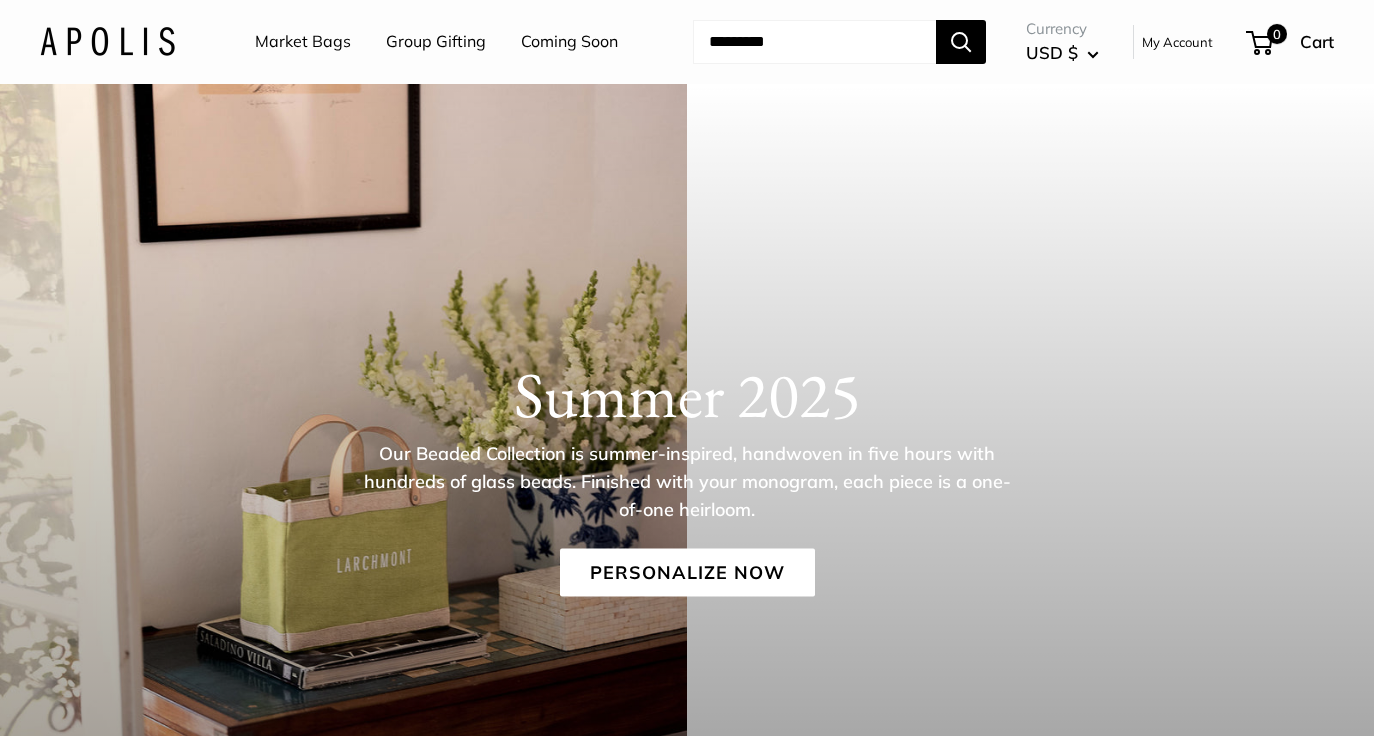 scroll, scrollTop: 0, scrollLeft: 0, axis: both 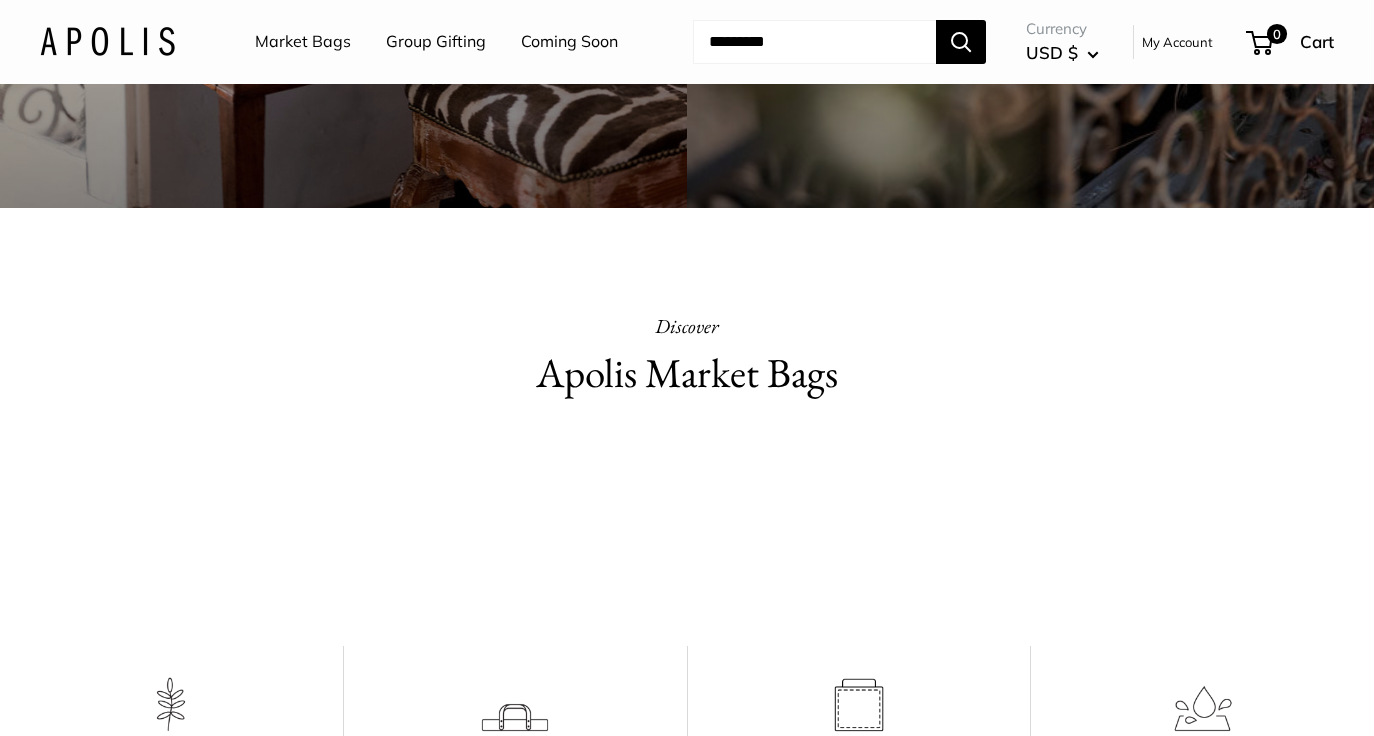 click on "Market Bags" at bounding box center [303, 42] 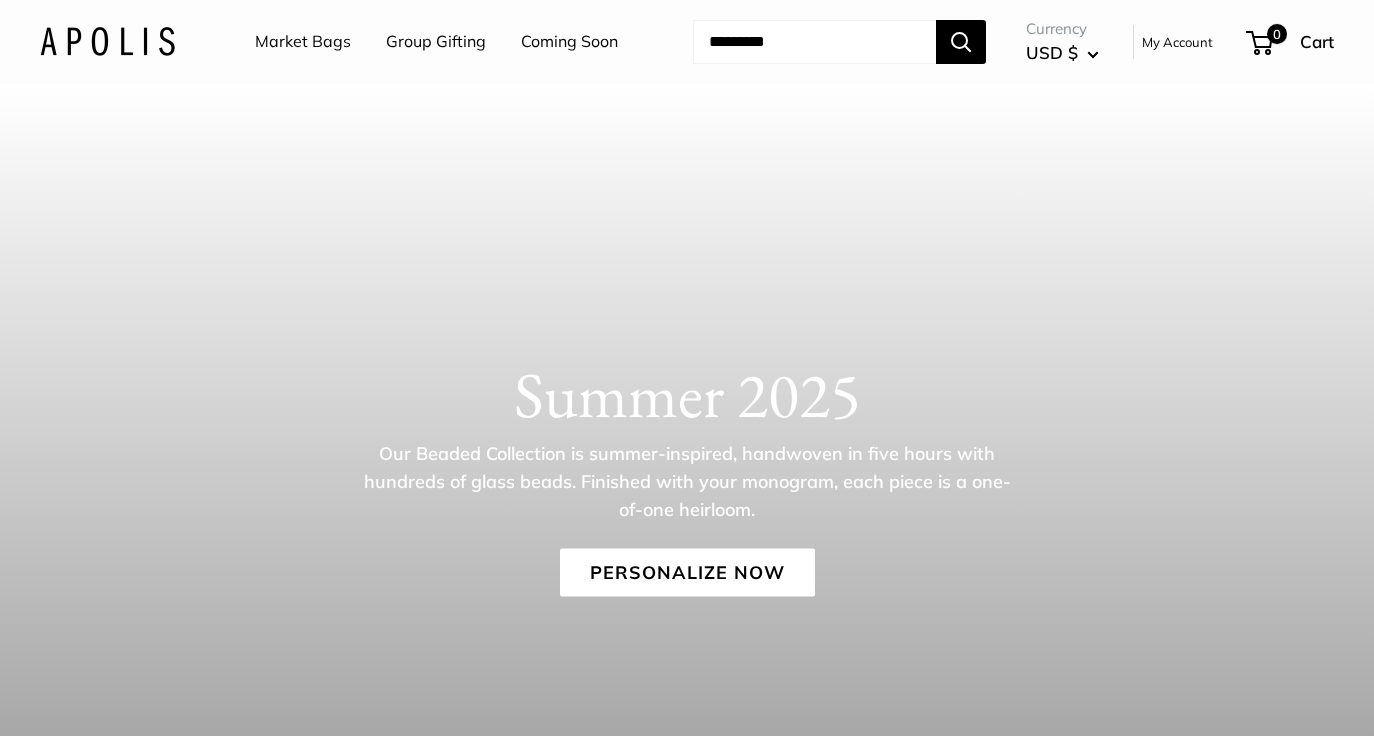 scroll, scrollTop: 0, scrollLeft: 0, axis: both 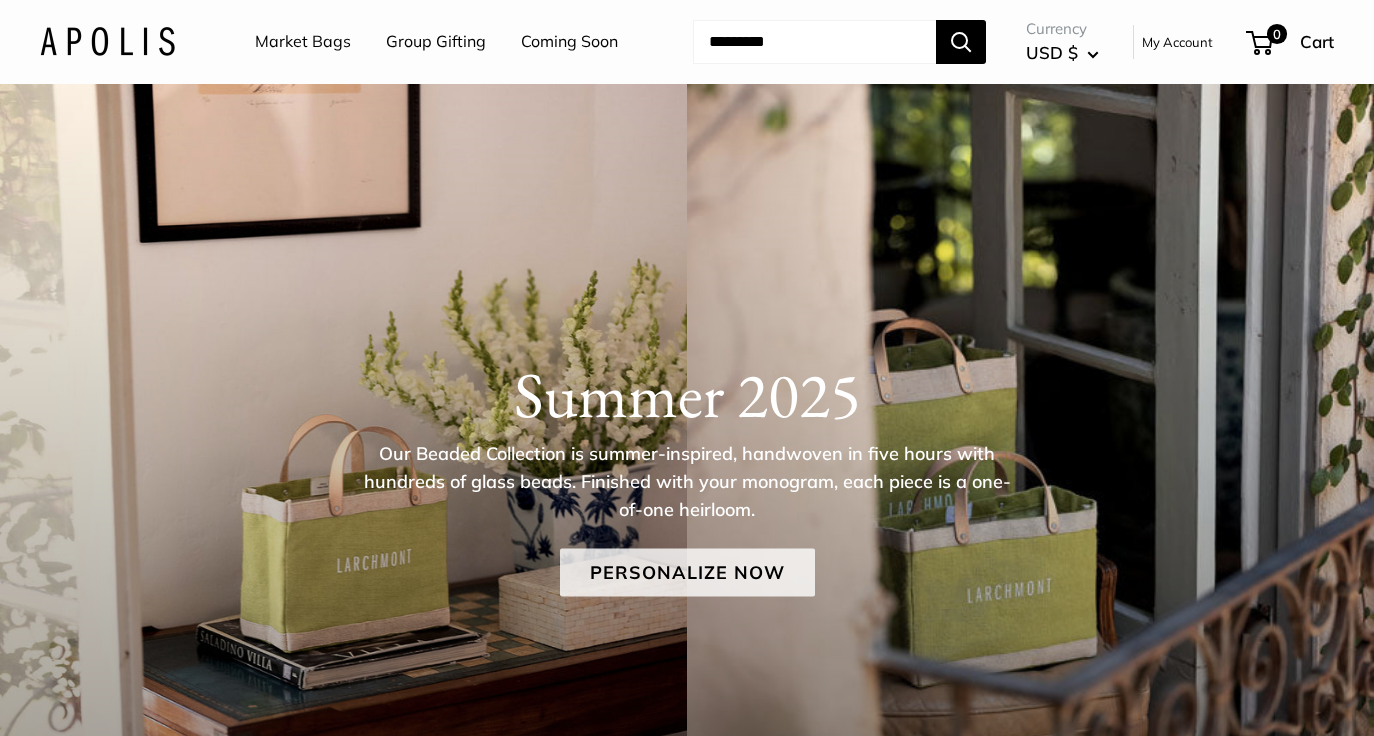 click on "Personalize Now" at bounding box center (687, 573) 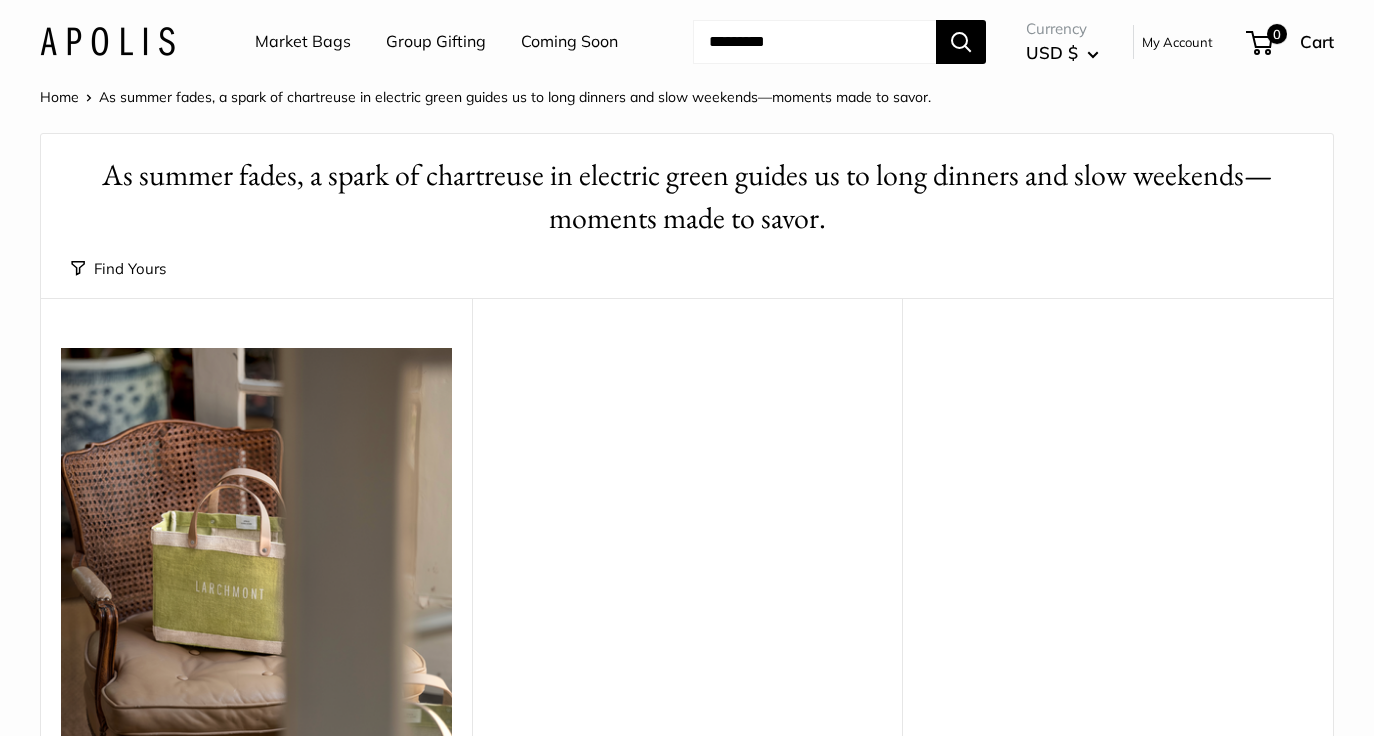 scroll, scrollTop: 0, scrollLeft: 0, axis: both 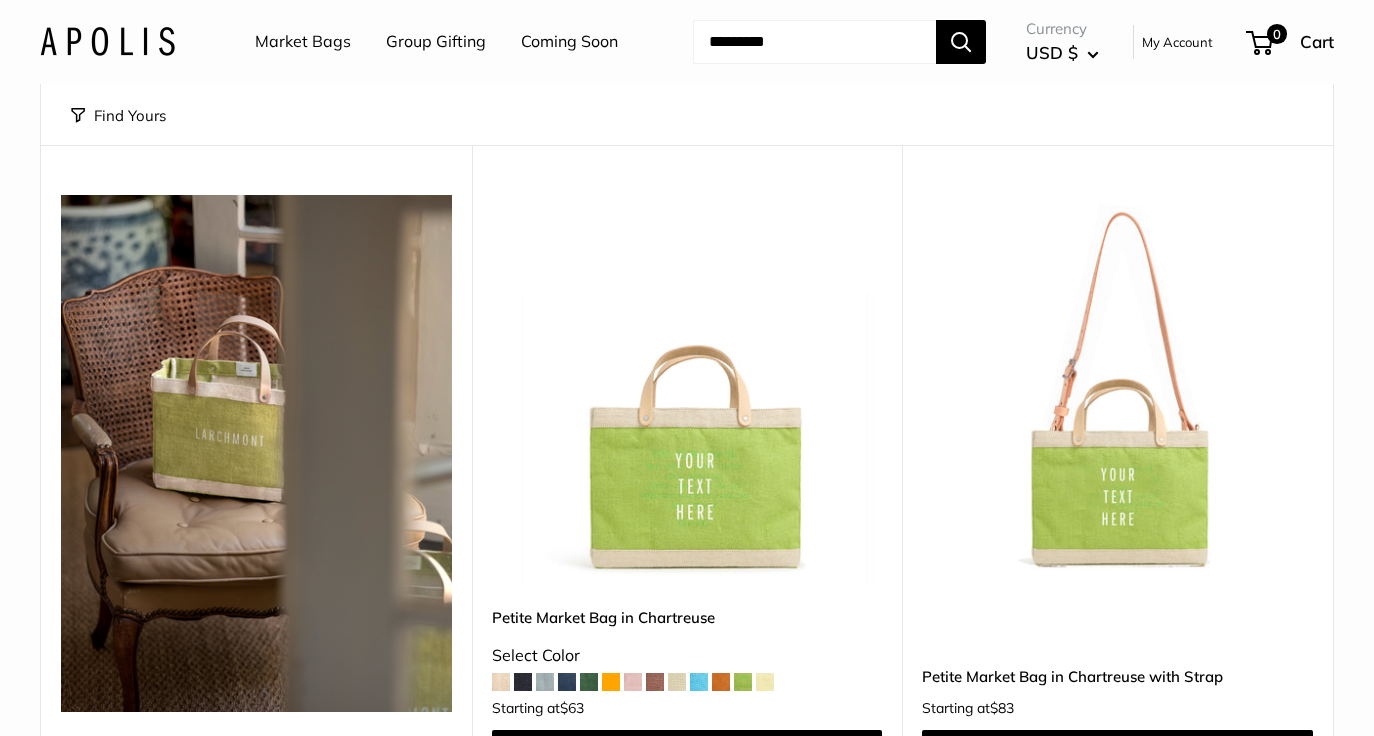click at bounding box center [0, 0] 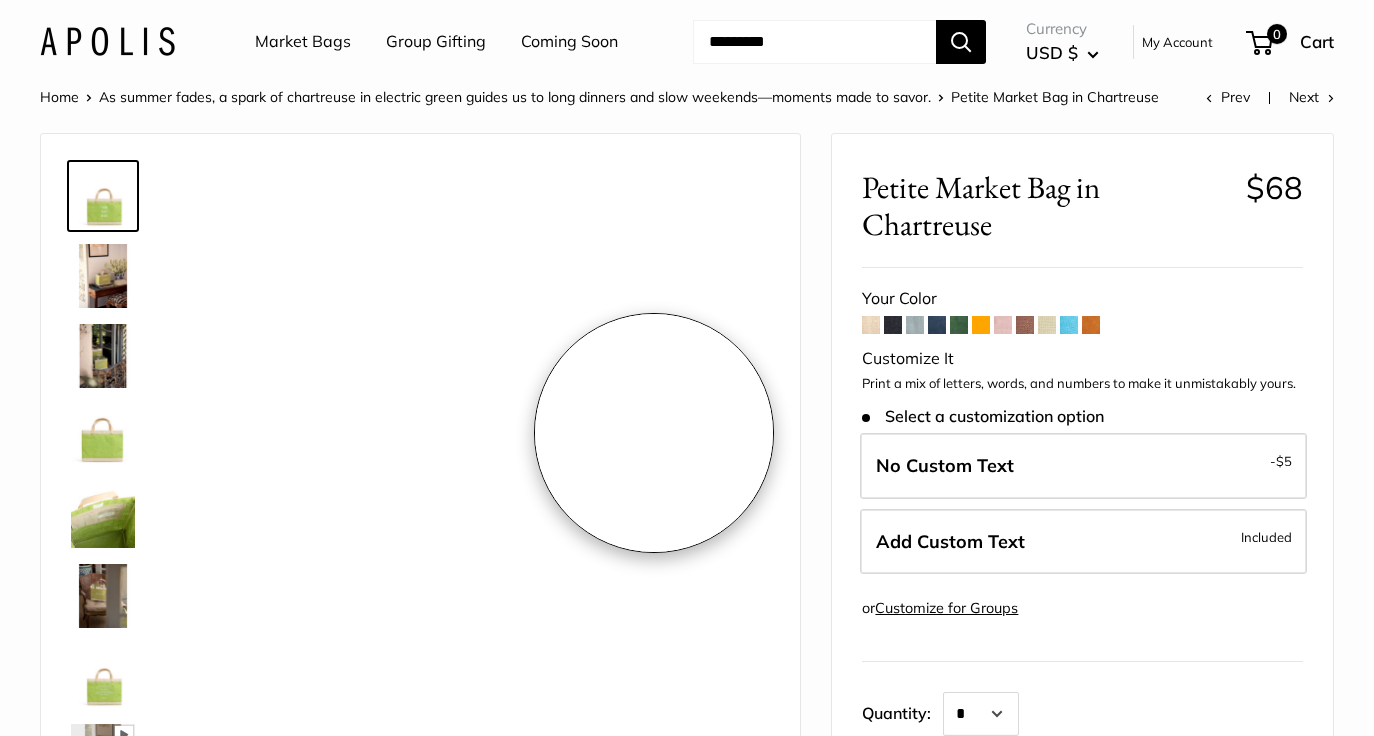 scroll, scrollTop: 0, scrollLeft: 0, axis: both 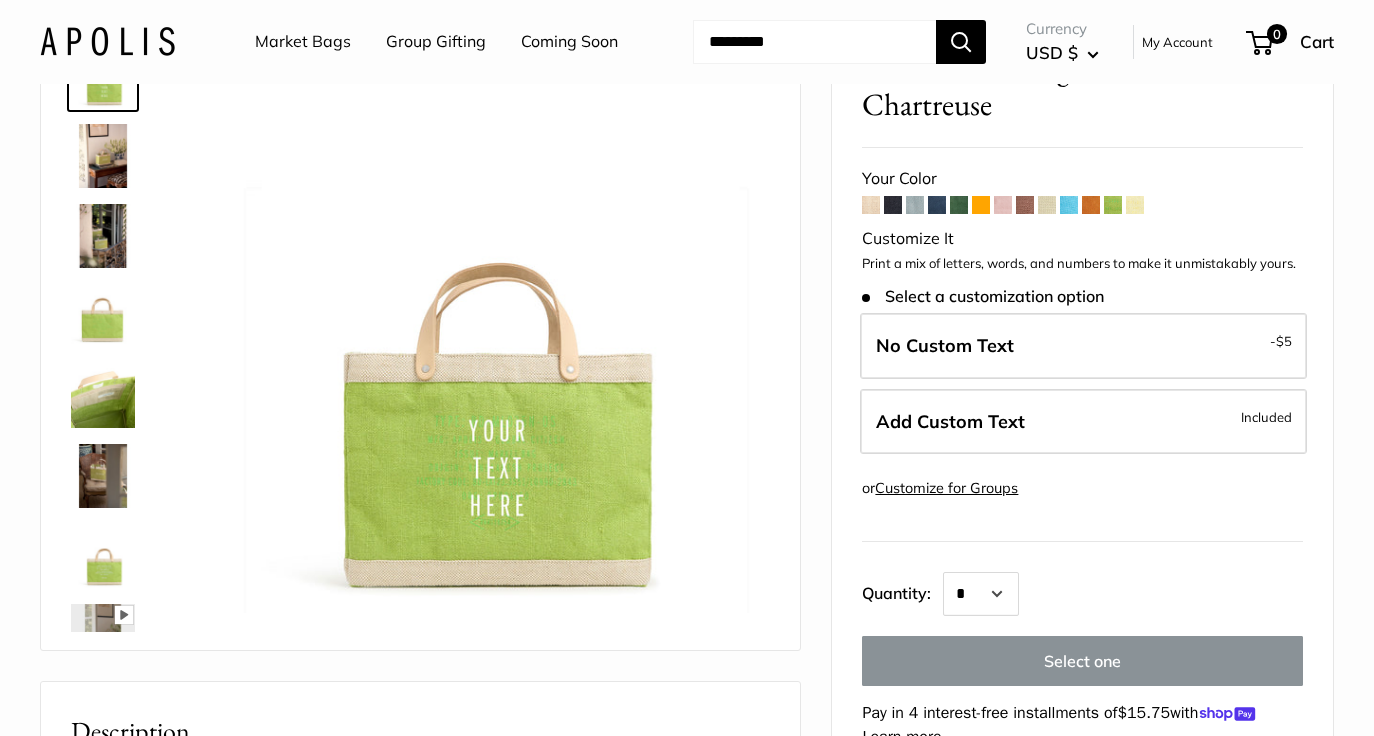 click at bounding box center [981, 205] 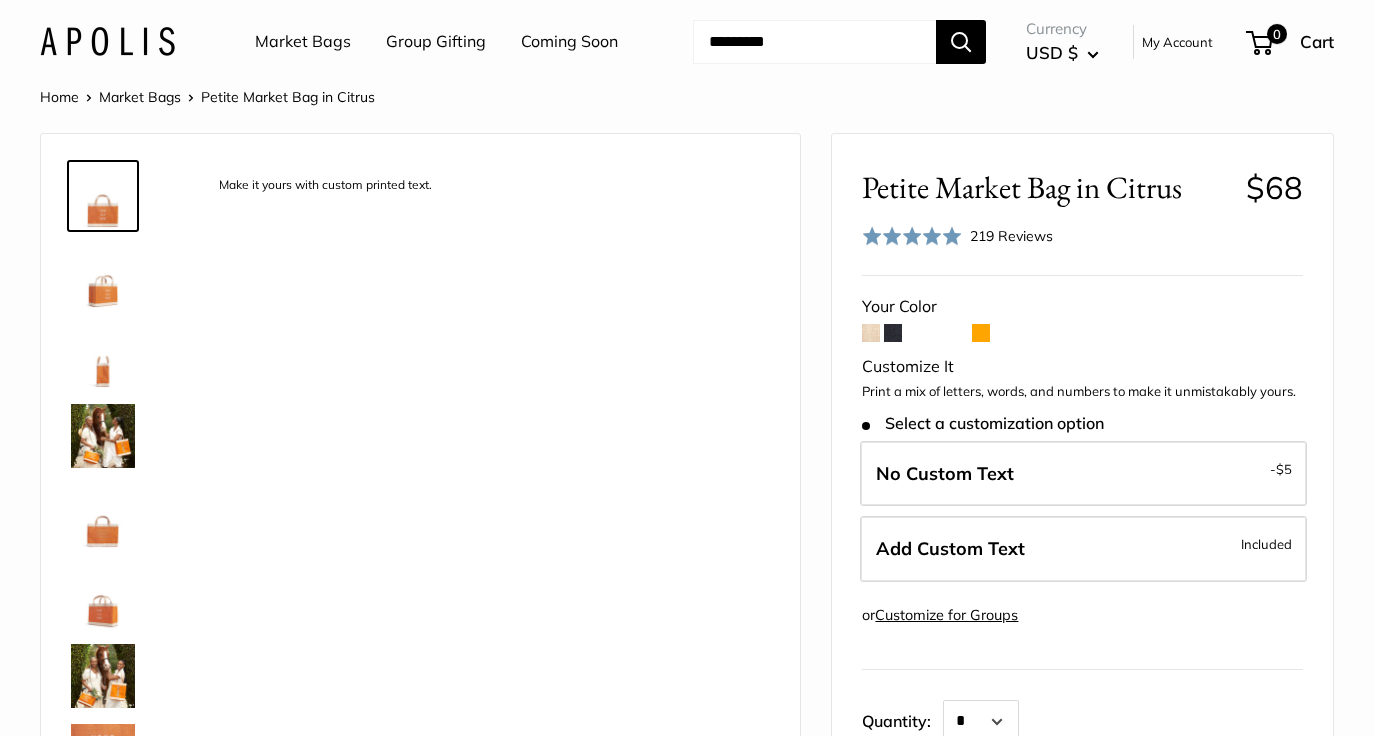 scroll, scrollTop: 0, scrollLeft: 0, axis: both 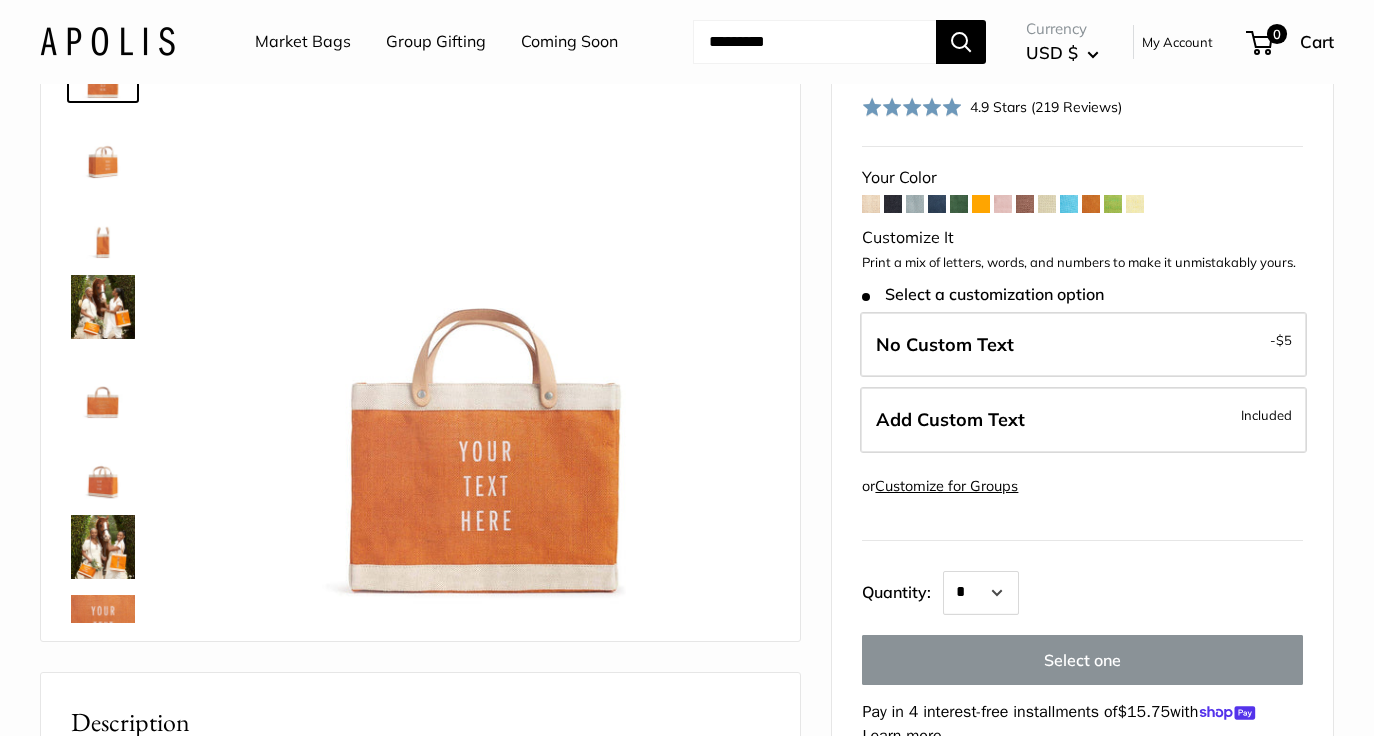 click at bounding box center [981, 204] 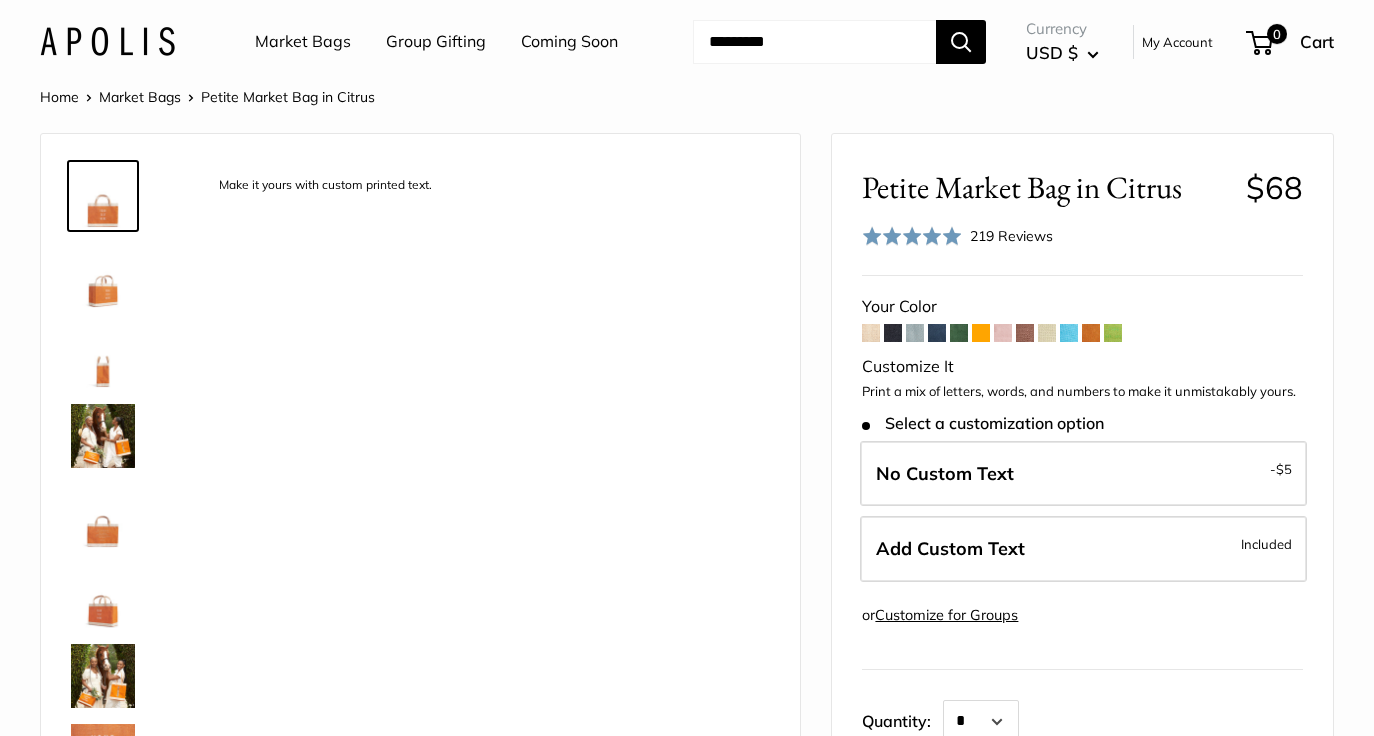 scroll, scrollTop: 0, scrollLeft: 0, axis: both 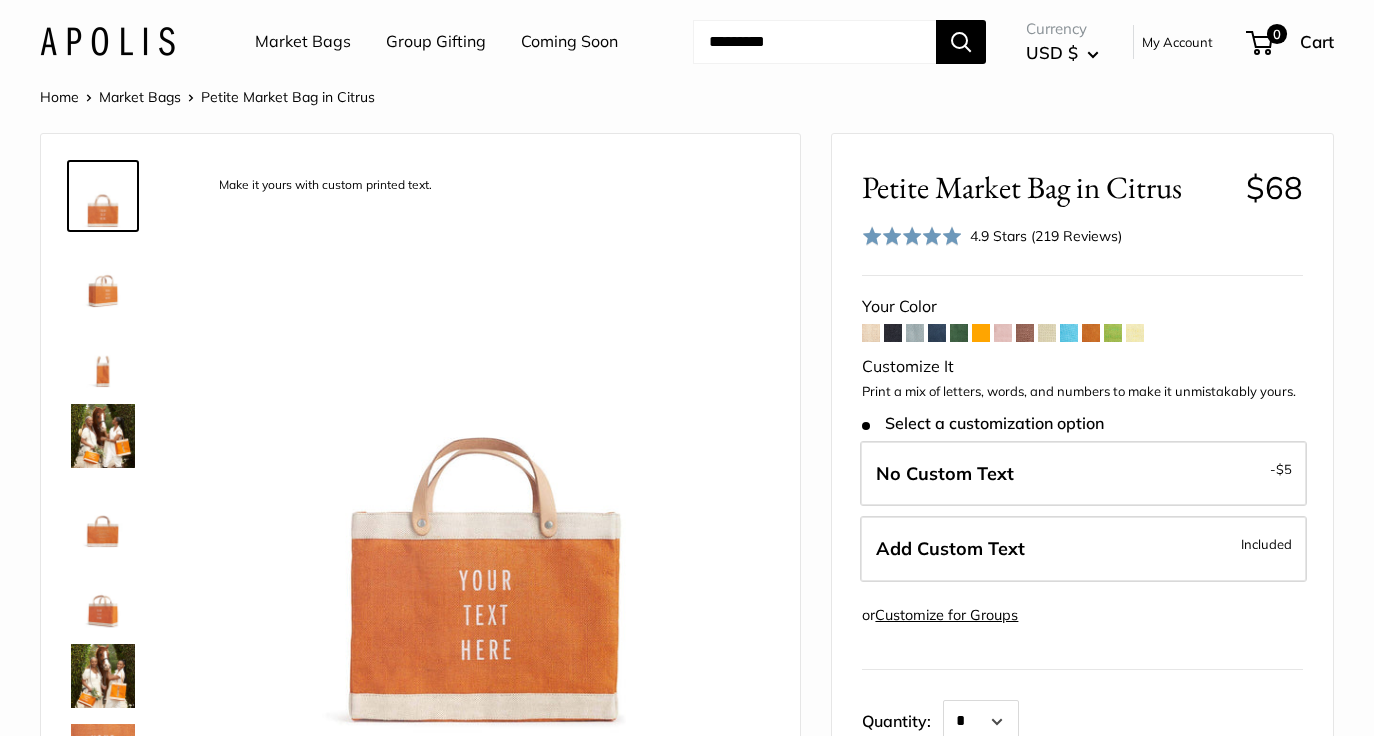click at bounding box center (1091, 333) 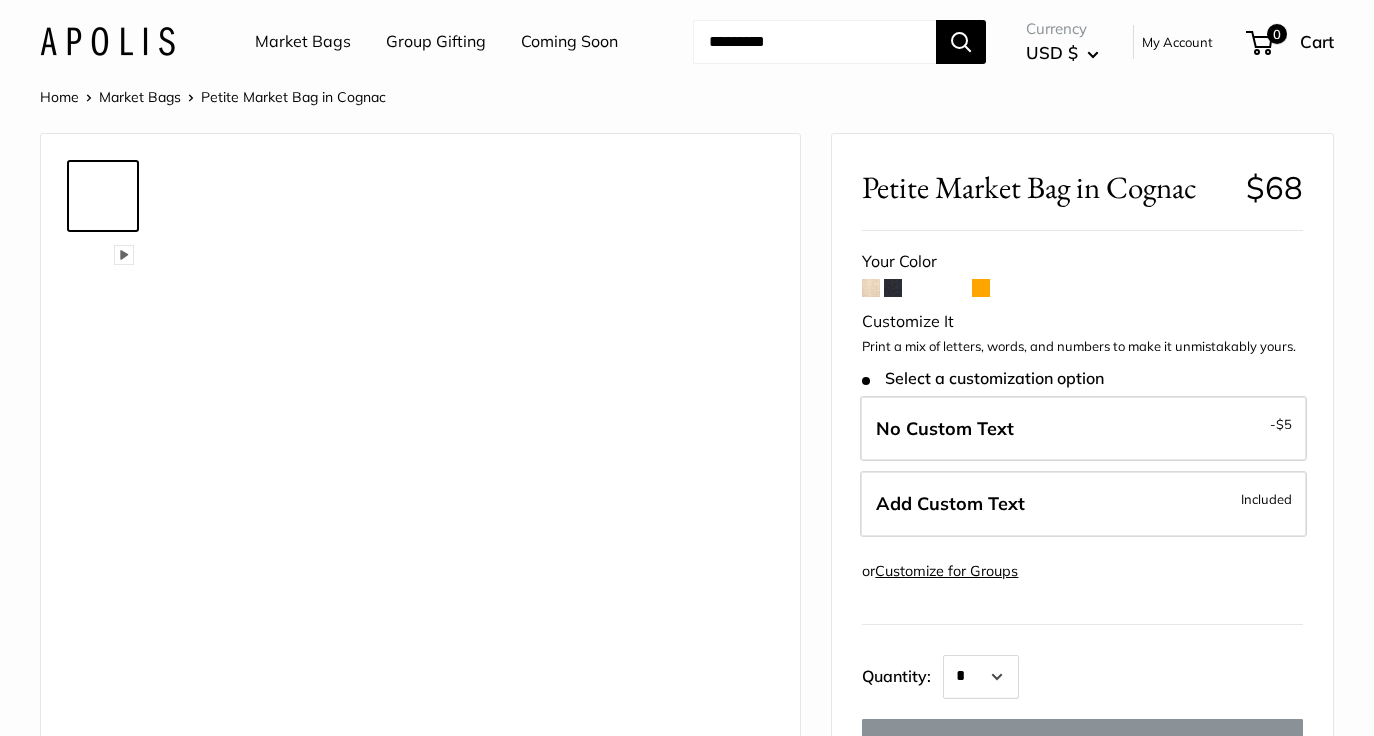 scroll, scrollTop: 0, scrollLeft: 0, axis: both 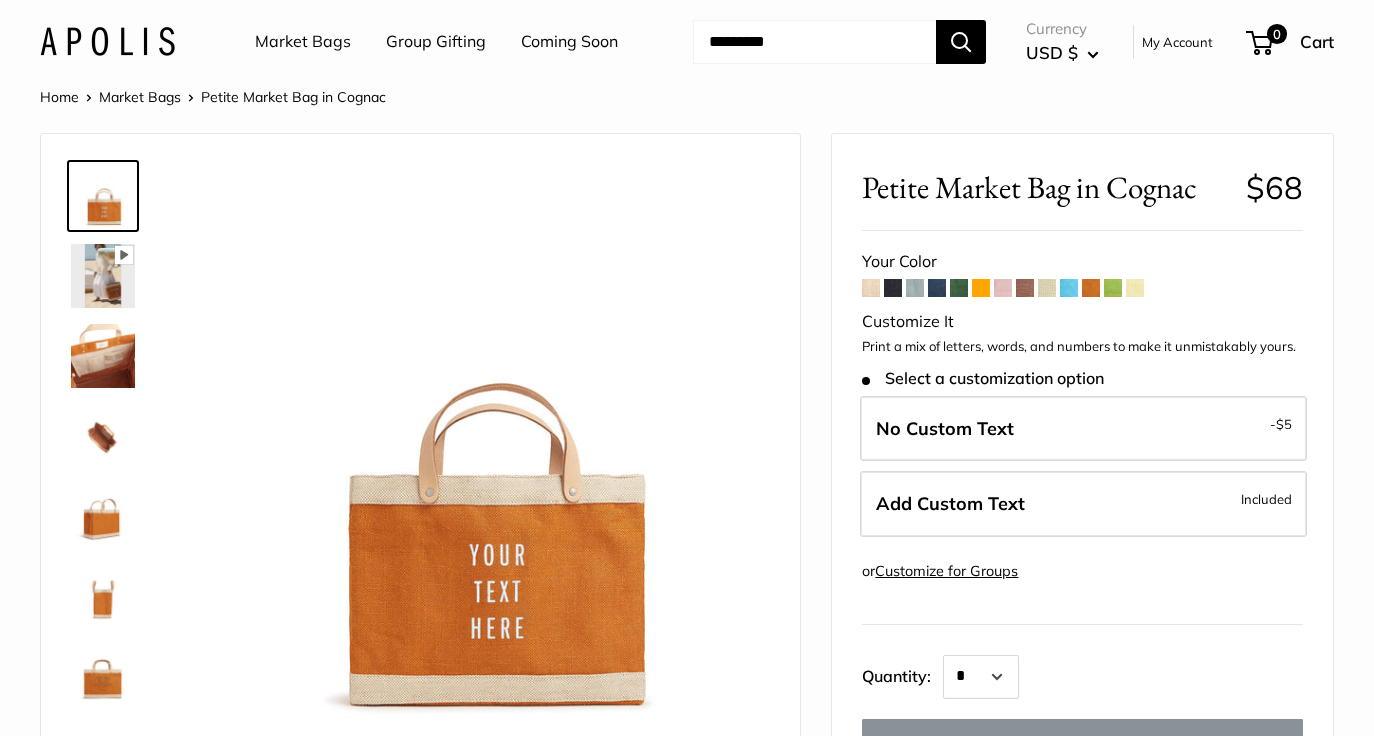 click at bounding box center (981, 288) 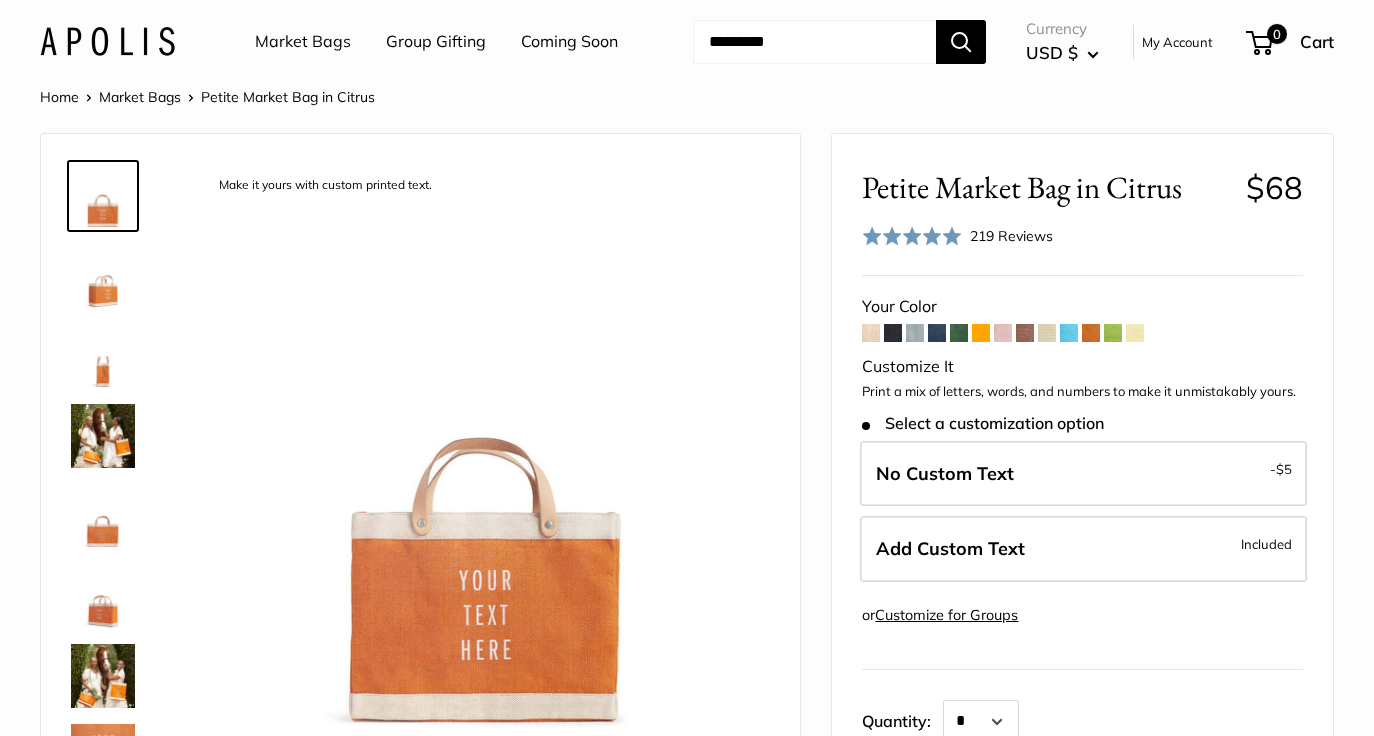 scroll, scrollTop: 0, scrollLeft: 0, axis: both 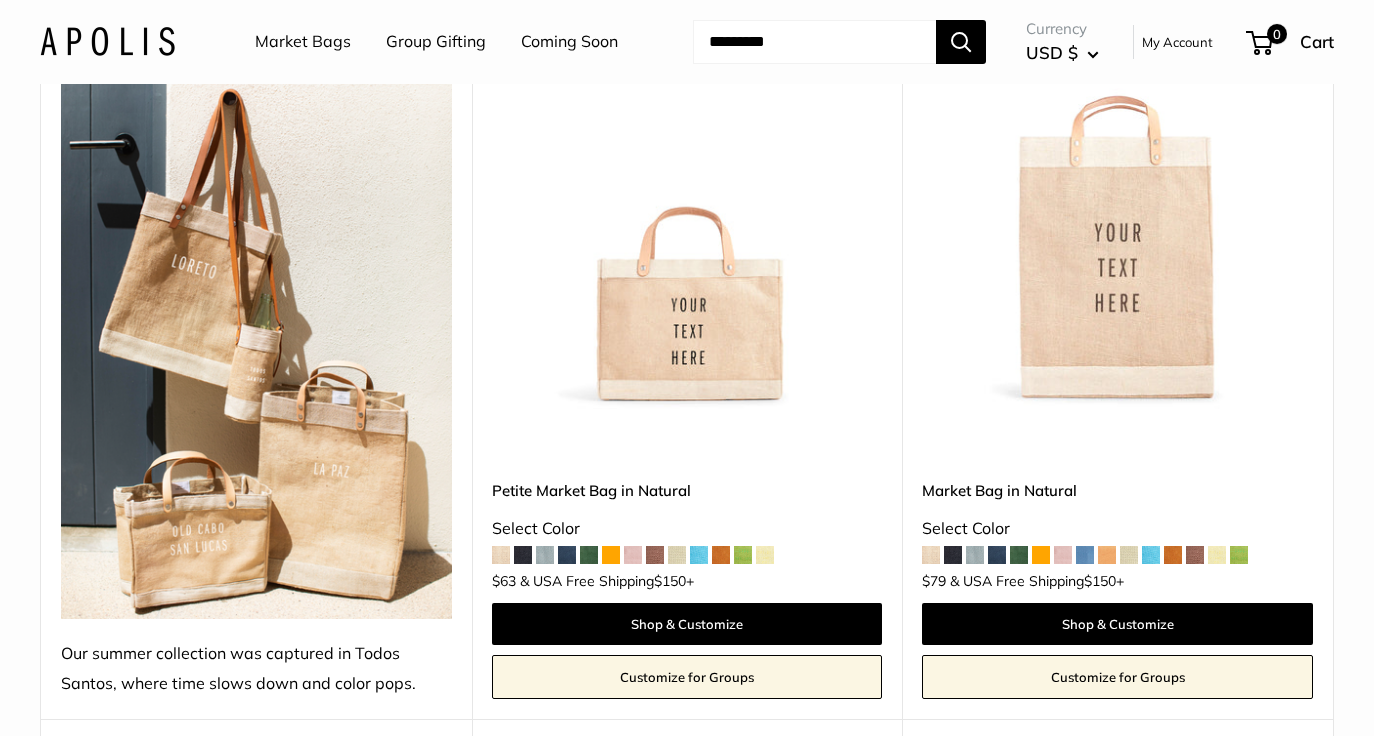 click on "Petite Market Bag in Natural" at bounding box center [687, 490] 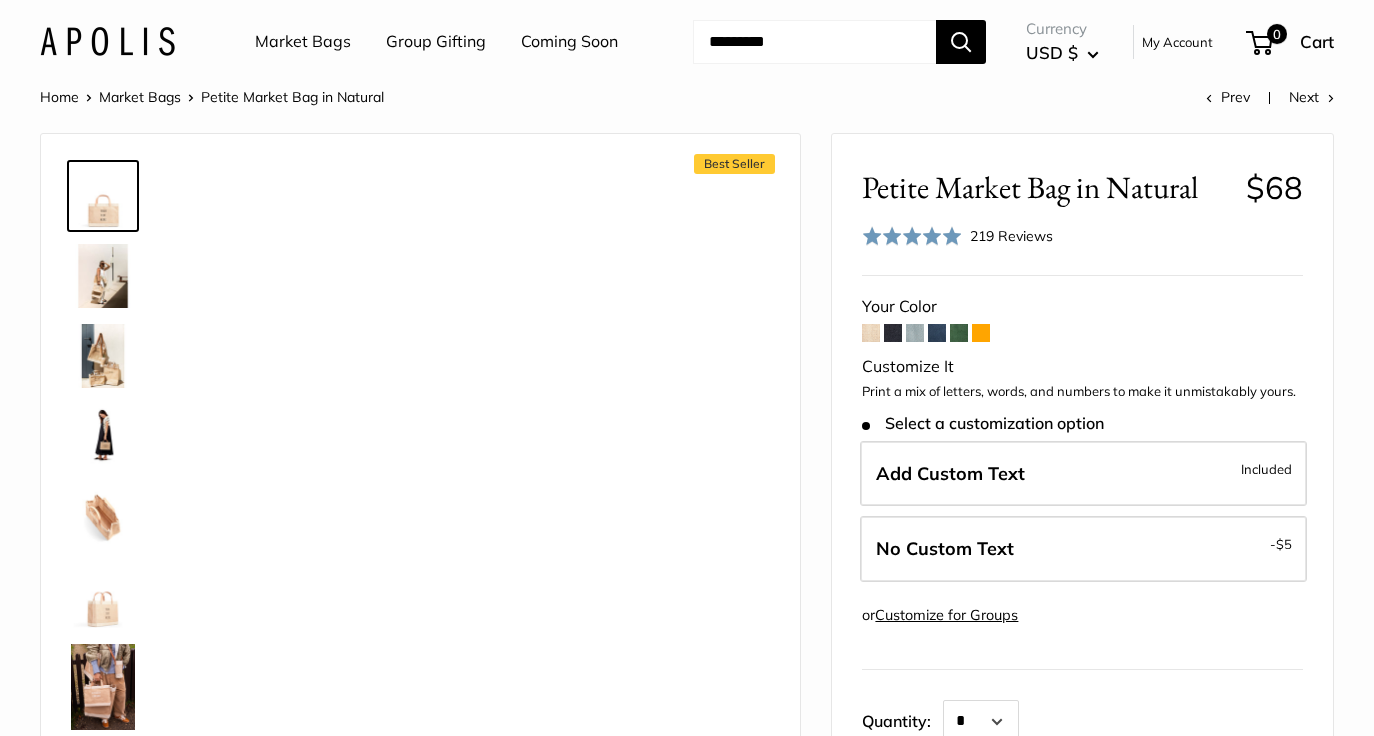 scroll, scrollTop: 0, scrollLeft: 0, axis: both 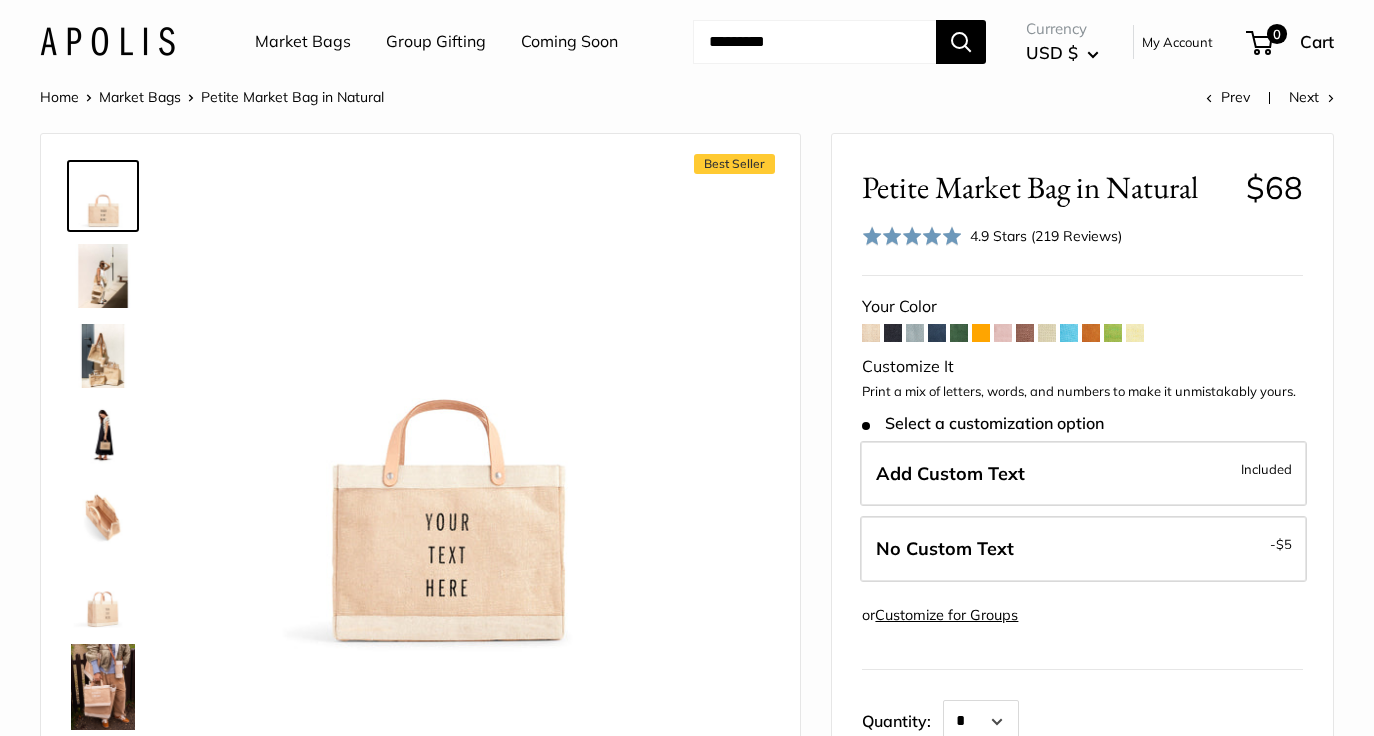 click at bounding box center [981, 333] 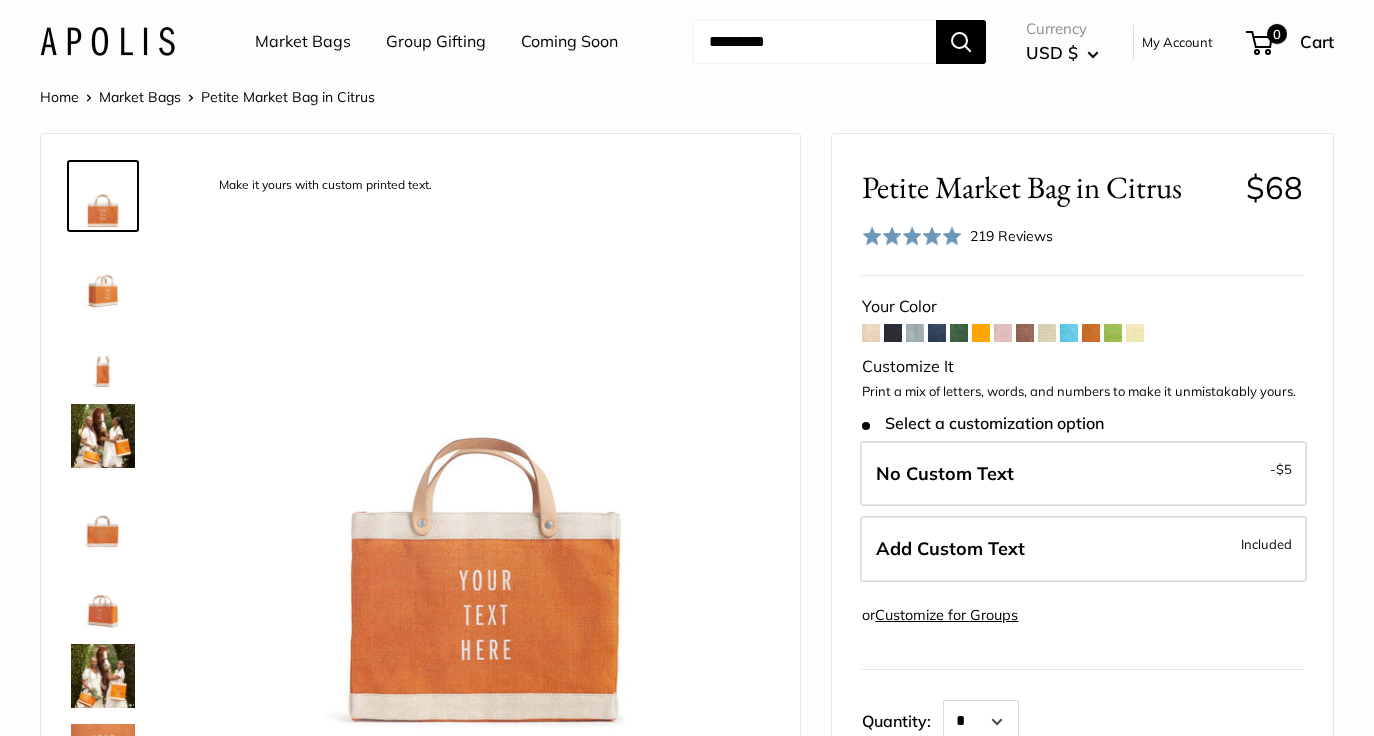 scroll, scrollTop: 0, scrollLeft: 0, axis: both 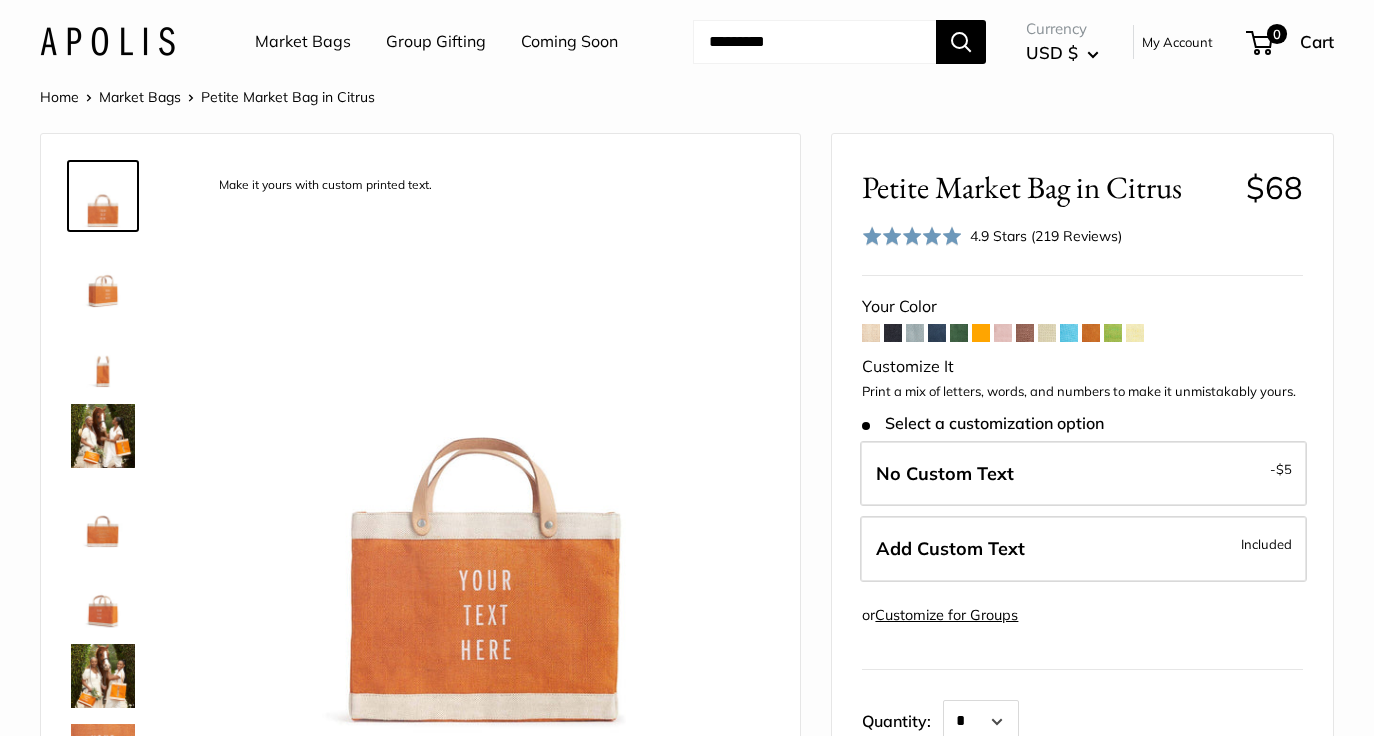 click at bounding box center [1113, 333] 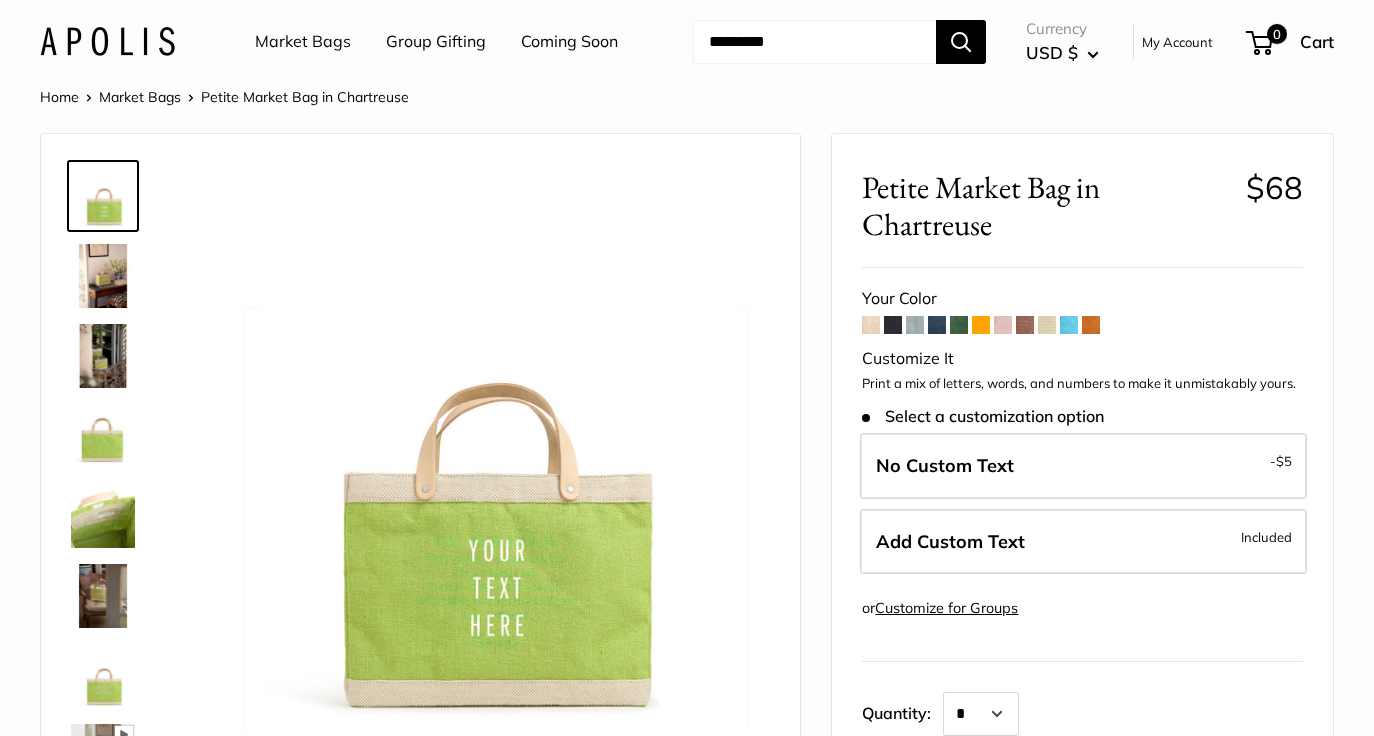 scroll, scrollTop: 0, scrollLeft: 0, axis: both 